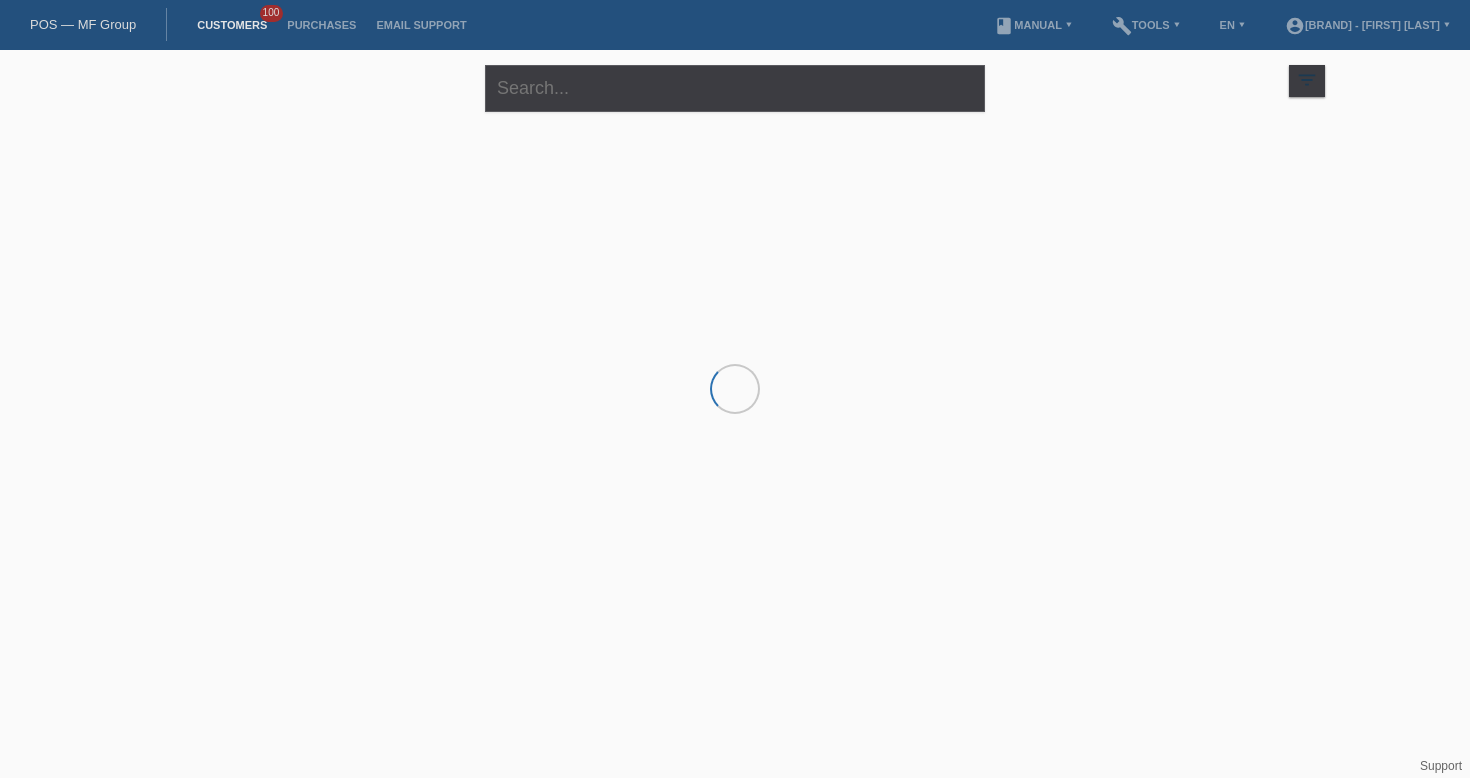 scroll, scrollTop: 0, scrollLeft: 0, axis: both 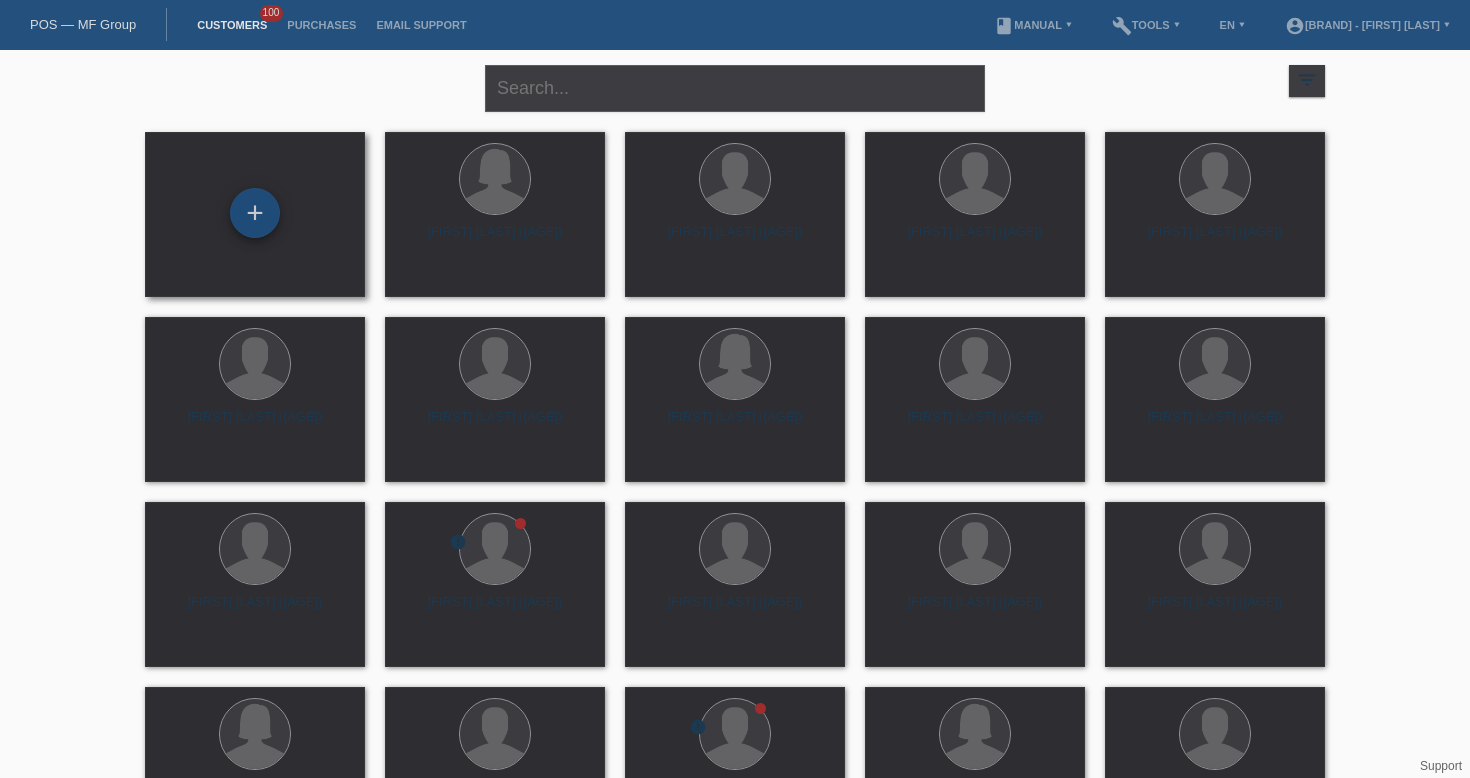 click on "+" at bounding box center (255, 213) 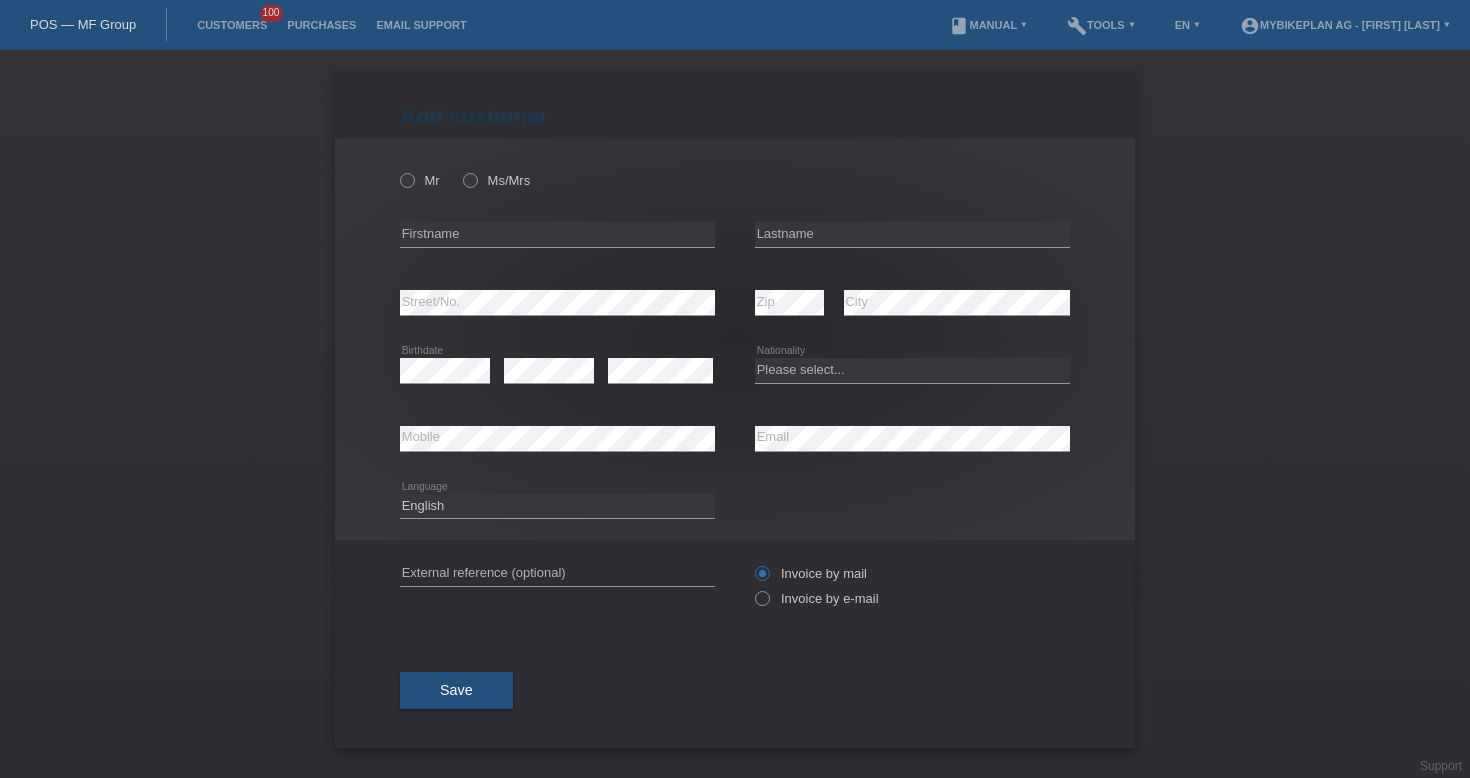 scroll, scrollTop: 0, scrollLeft: 0, axis: both 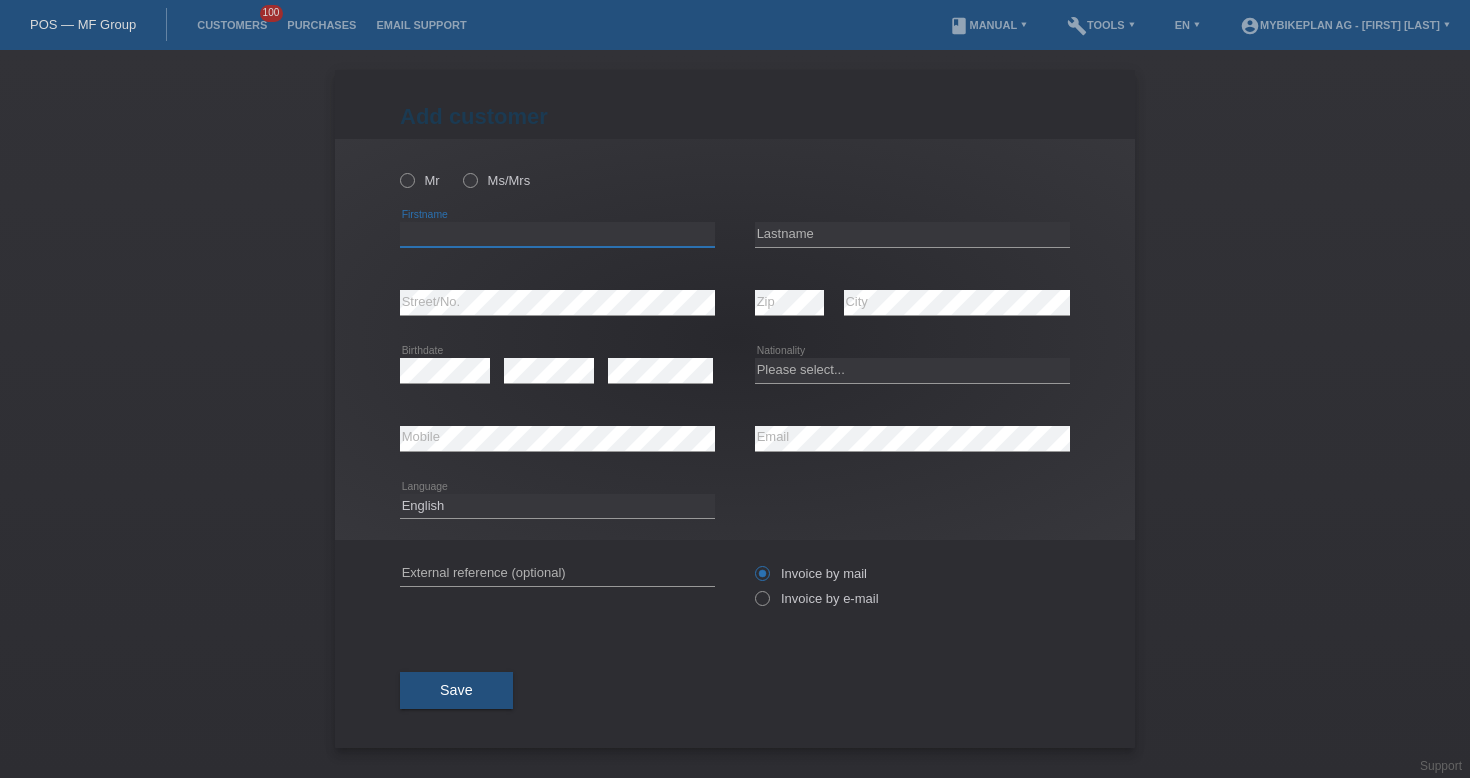 click at bounding box center [557, 234] 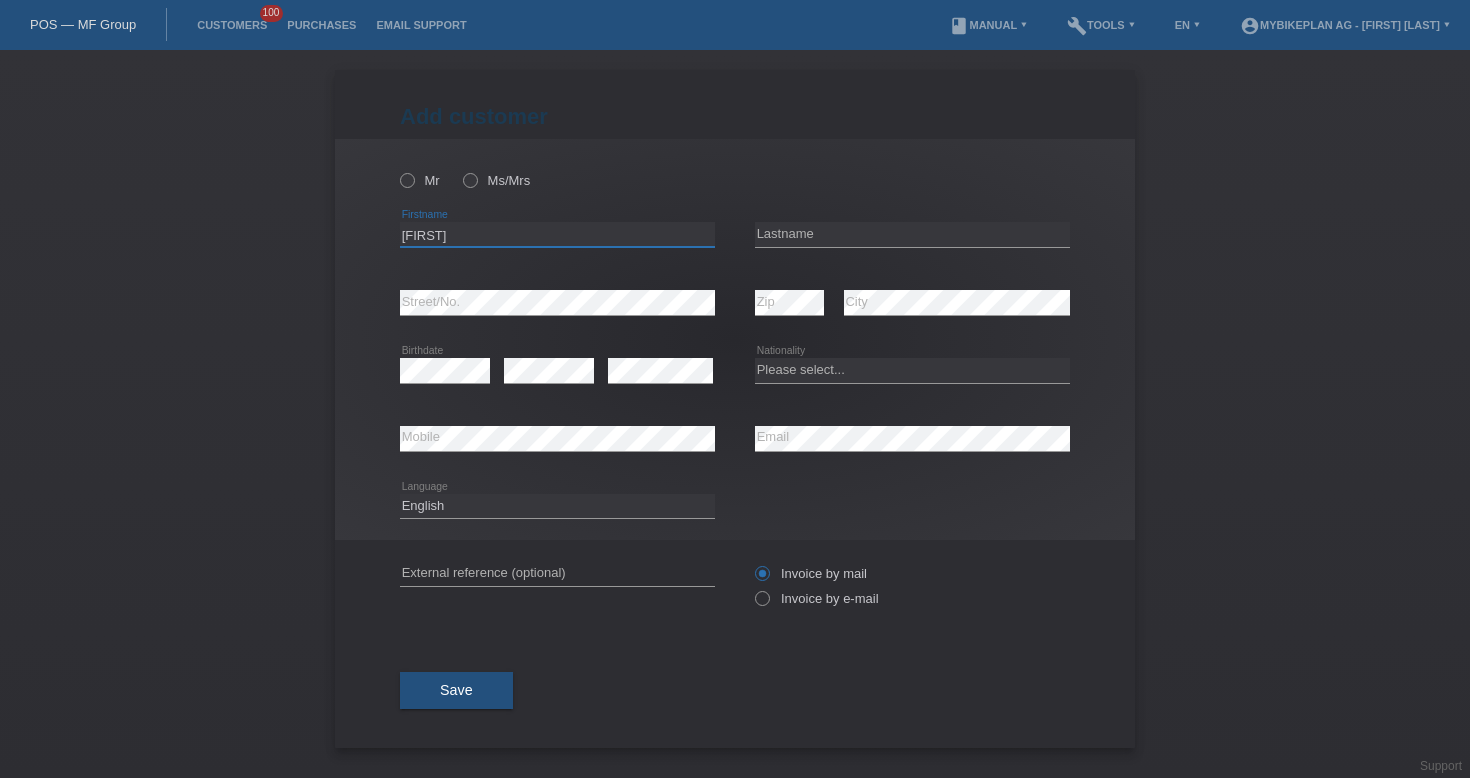type on "[FIRST]" 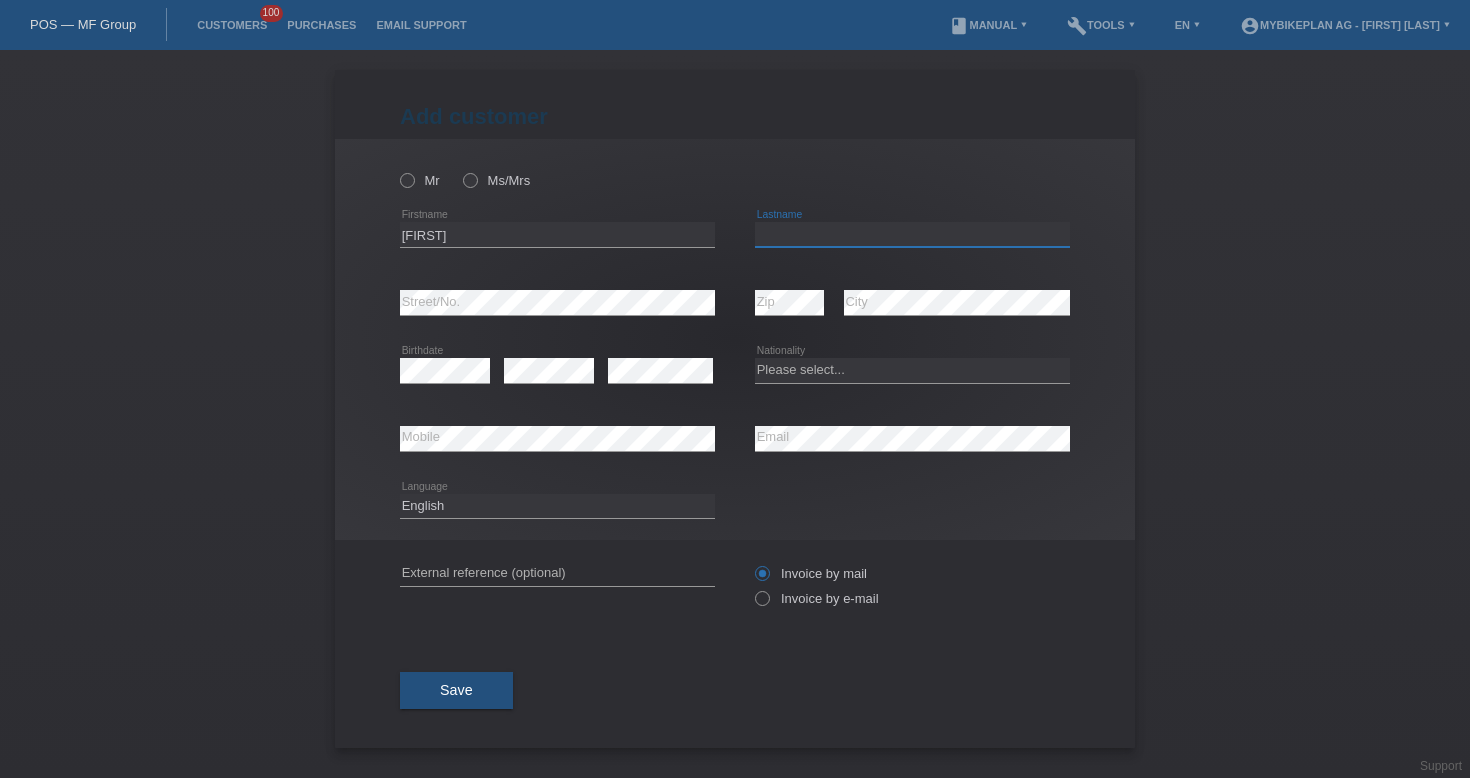 click at bounding box center [912, 234] 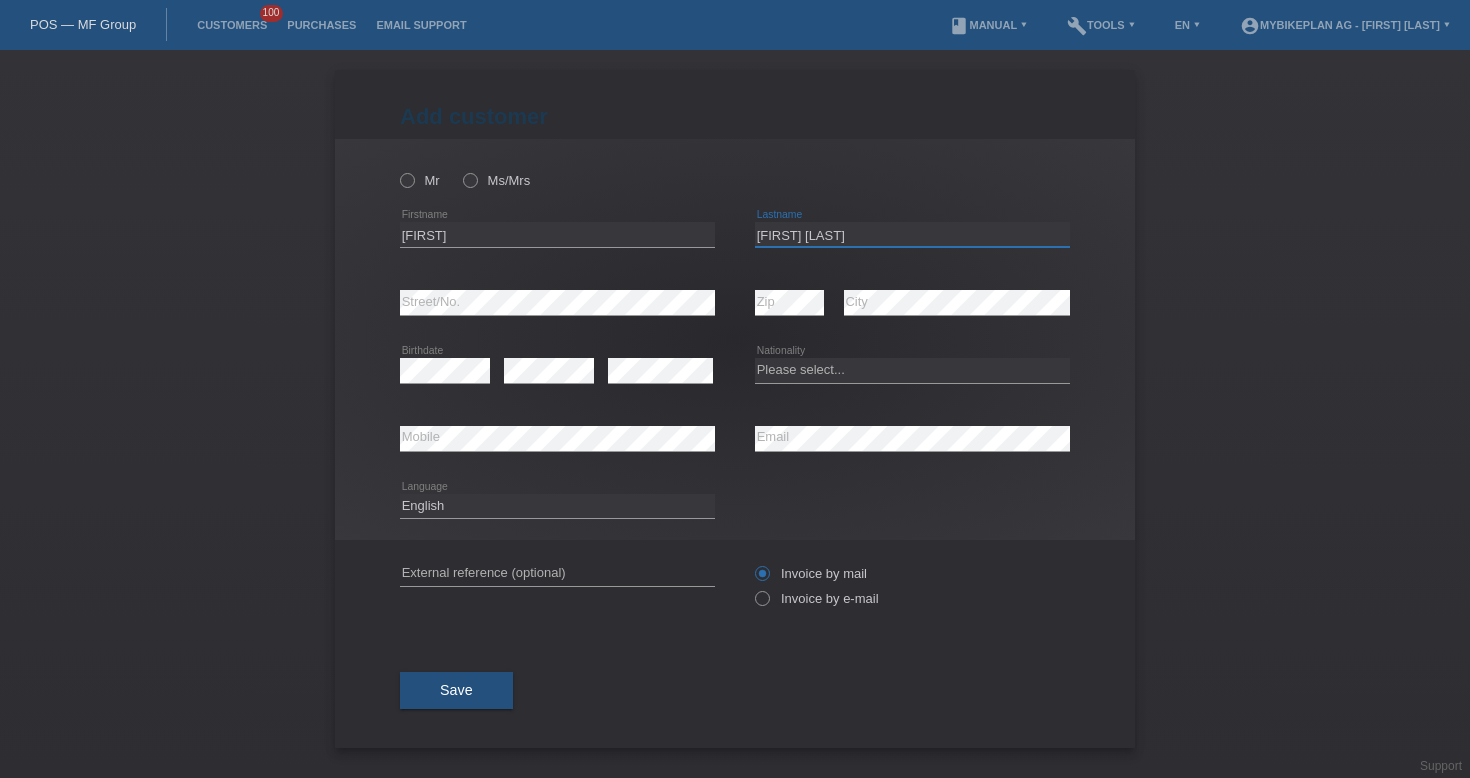 type on "[FIRST] [LAST]" 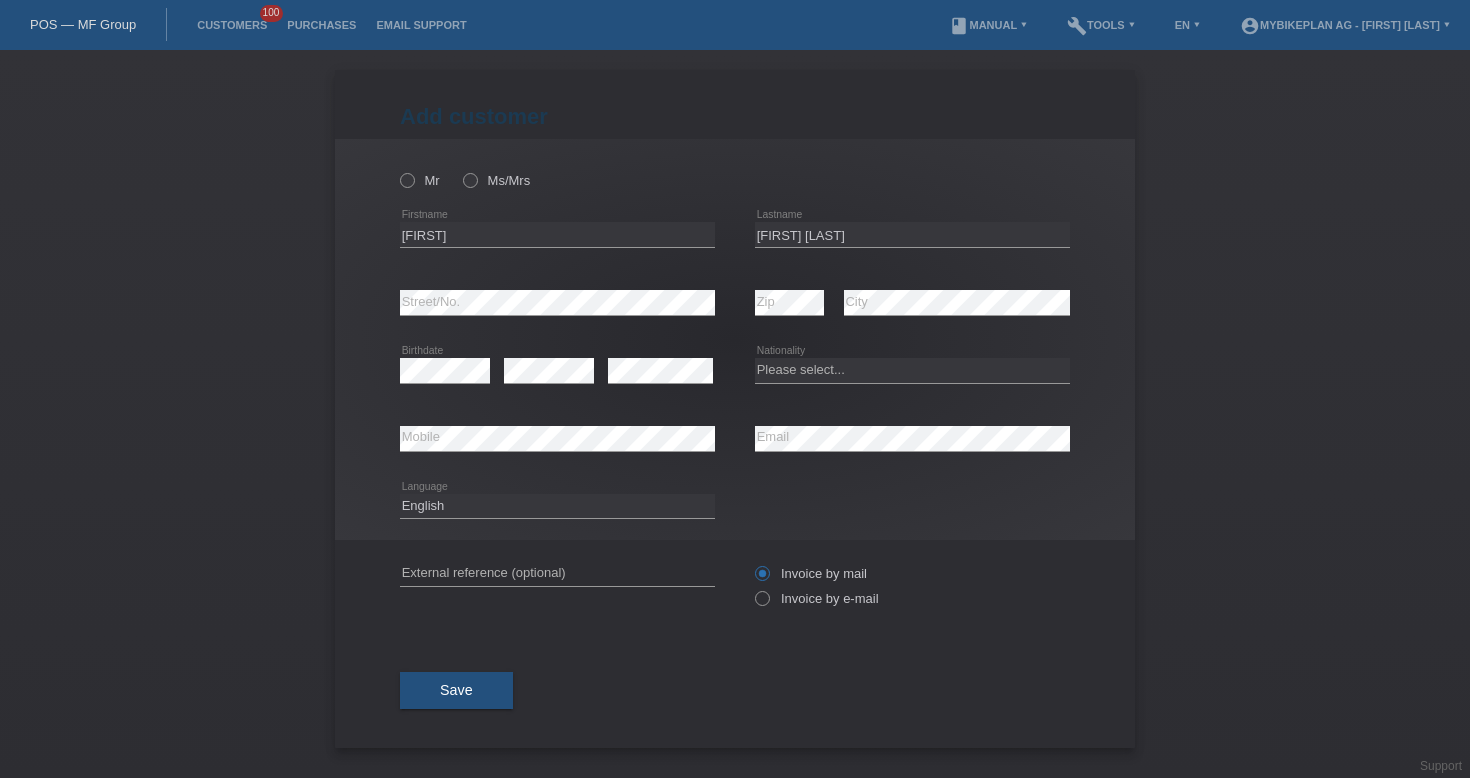 click on "Please select...
[COUNTRY]
[COUNTRY]
[COUNTRY]
[COUNTRY]
------------
[COUNTRY]
[COUNTRY]
[COUNTRY]
[COUNTRY]
[COUNTRY]
[COUNTRY]" at bounding box center (912, 371) 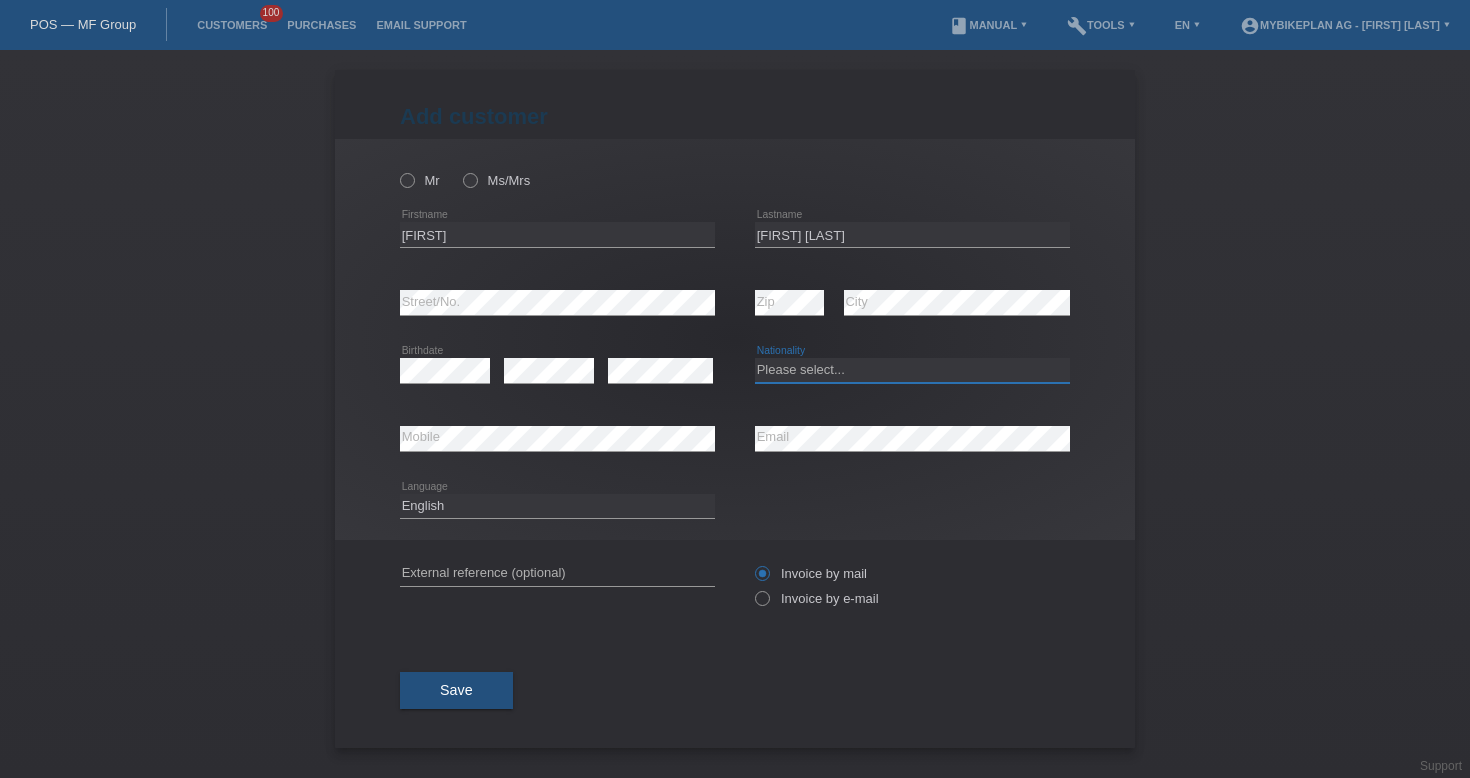 click on "Please select...
Switzerland
Austria
Germany
Liechtenstein
------------
Afghanistan
Åland Islands
Albania
Algeria
American Samoa Andorra Angola Anguilla Antarctica Antigua and Barbuda Argentina Armenia" at bounding box center (912, 370) 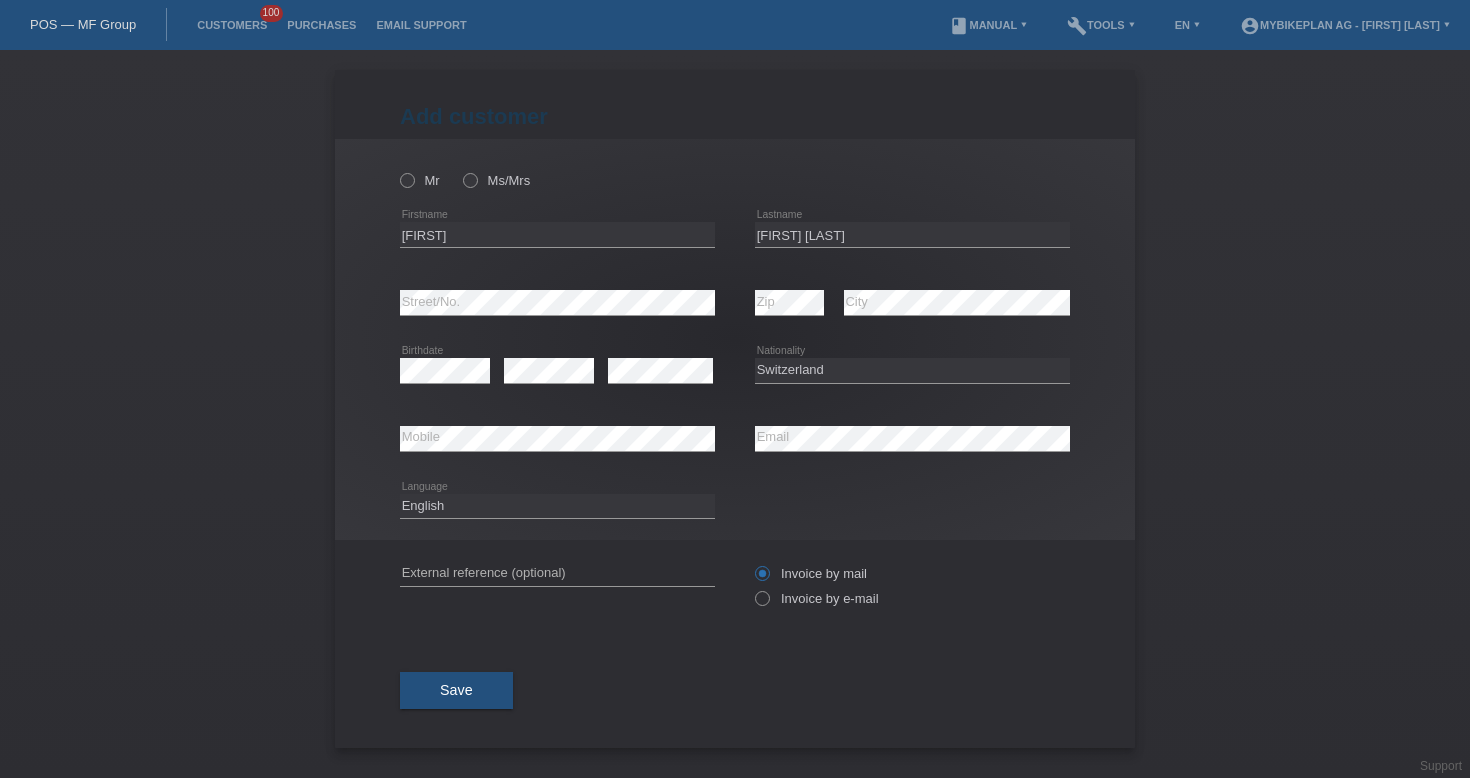 click on "error
External reference (optional)" at bounding box center (557, 574) 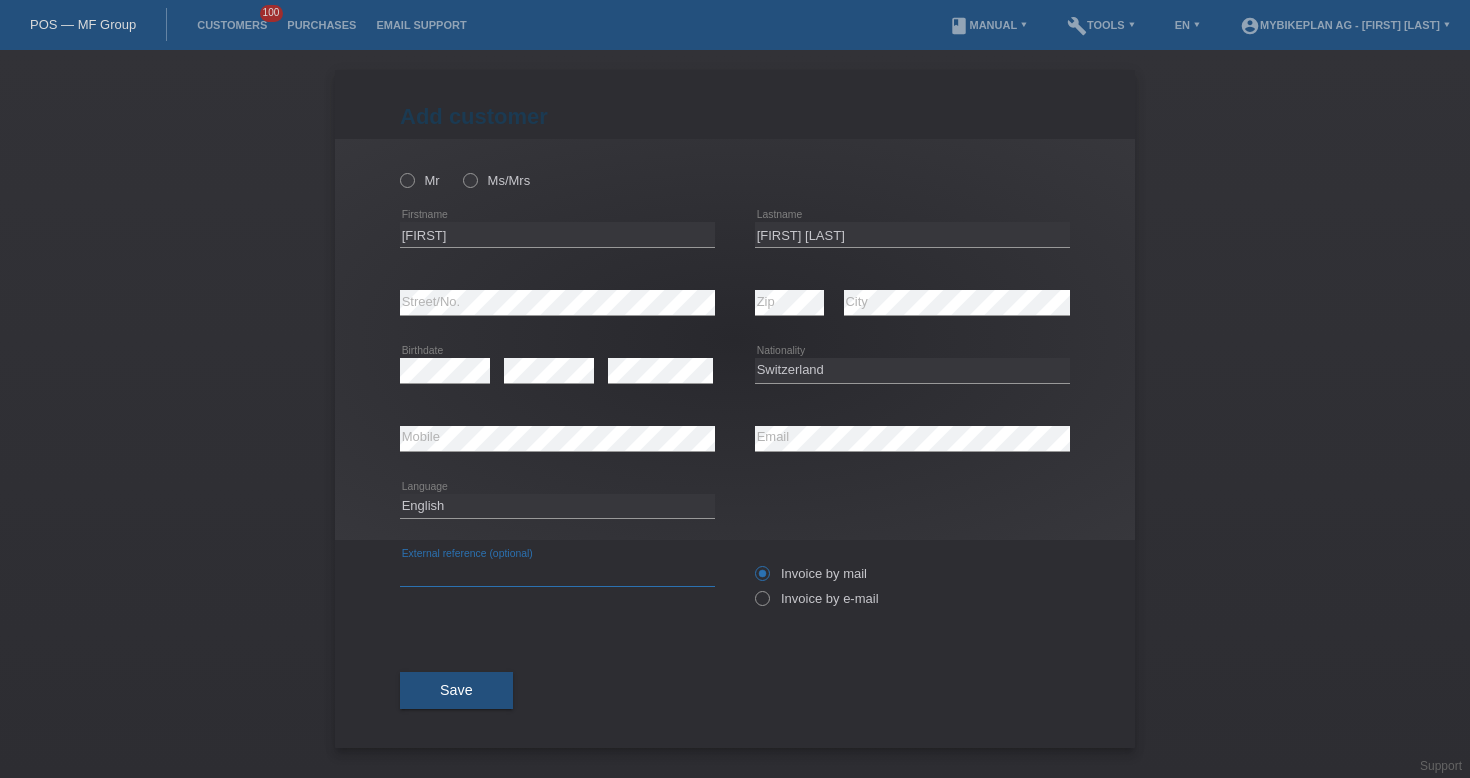 click at bounding box center [557, 573] 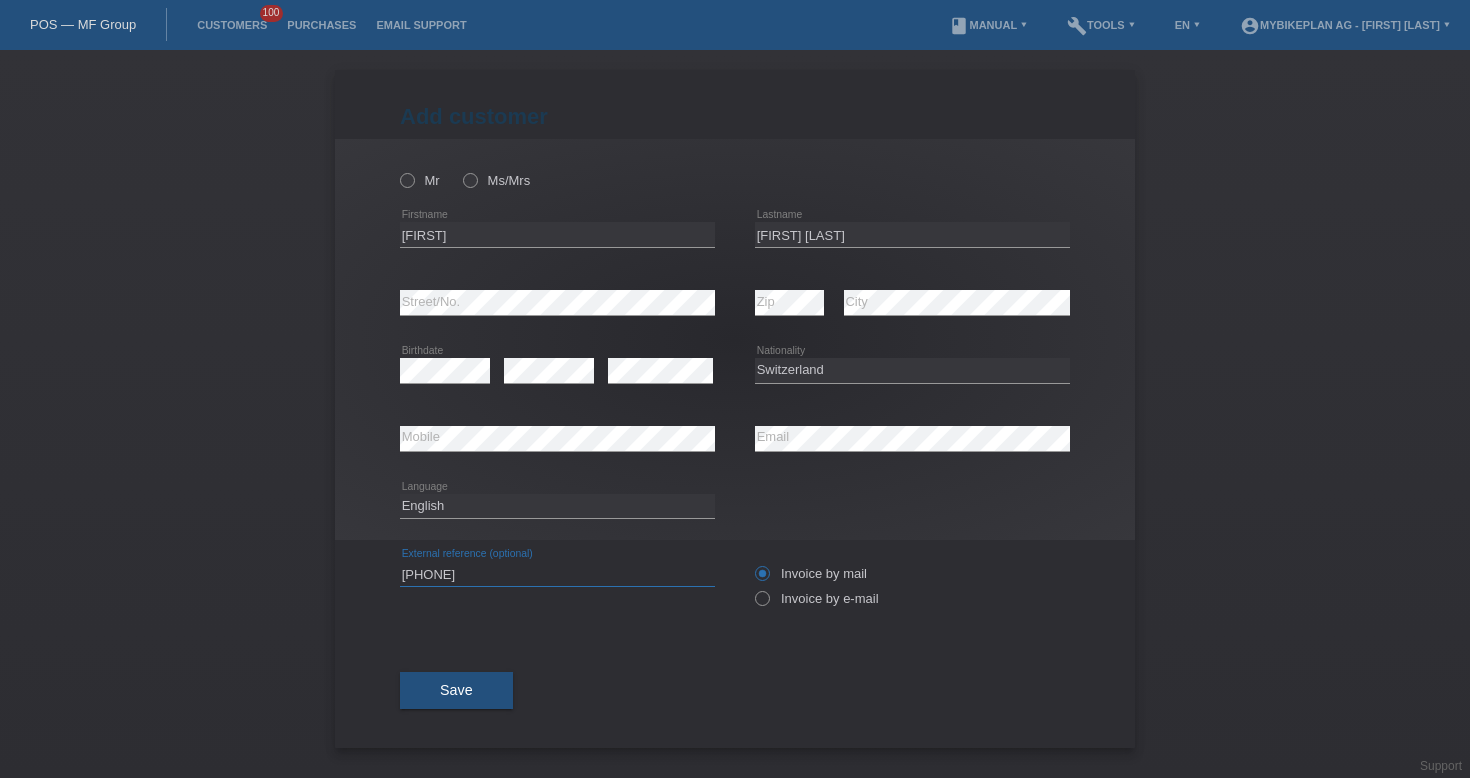 type on "41332191290" 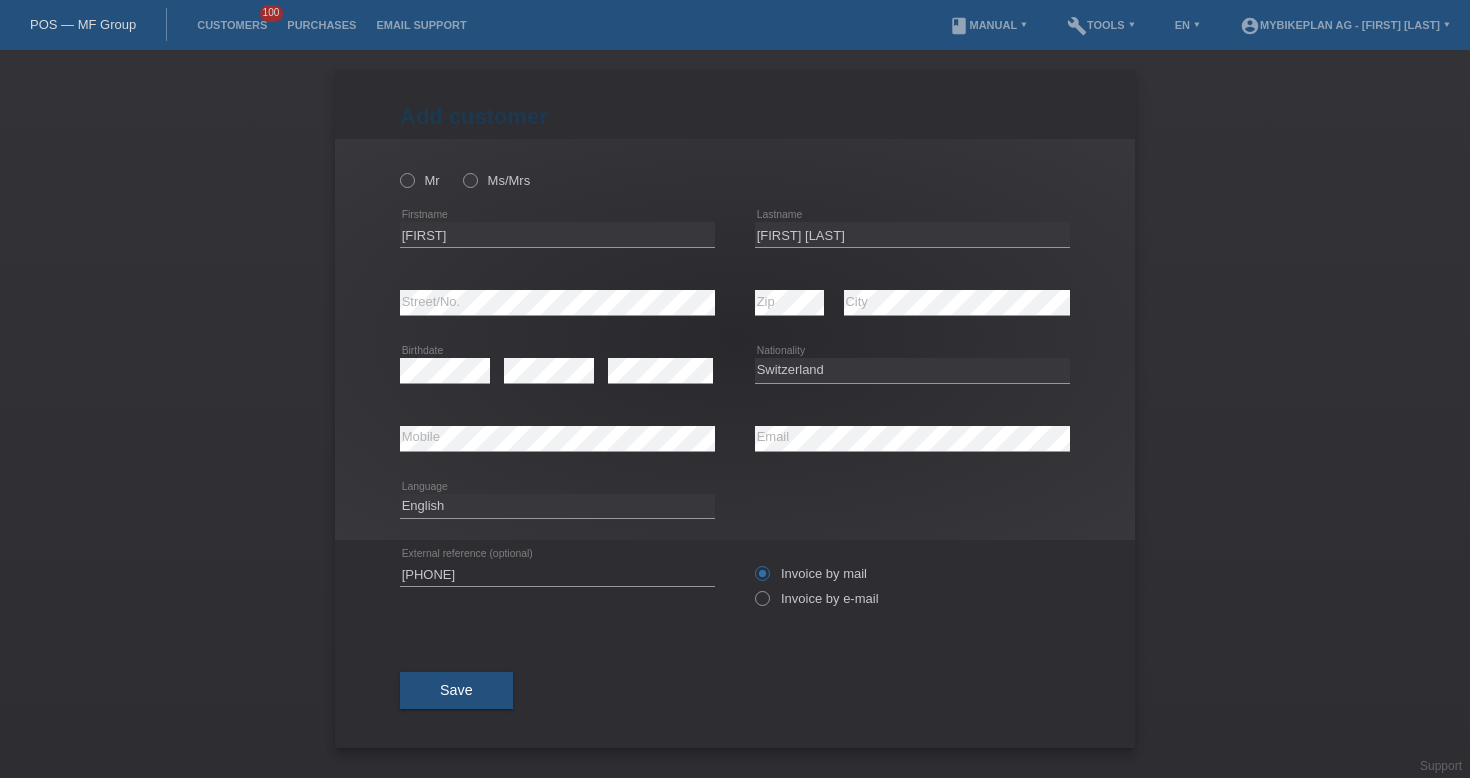 click at bounding box center (660, 383) 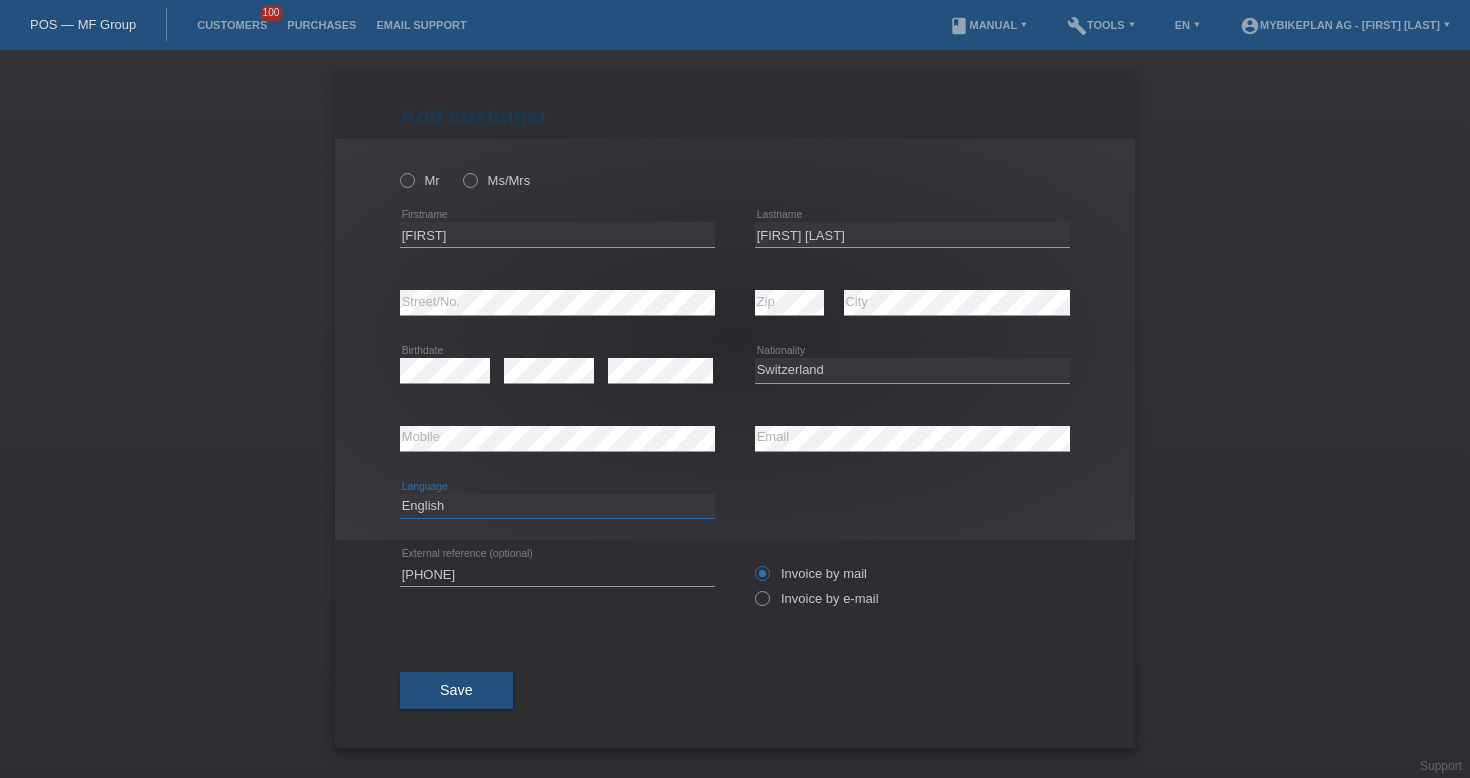 click on "Deutsch
Français
Italiano
English" at bounding box center [557, 506] 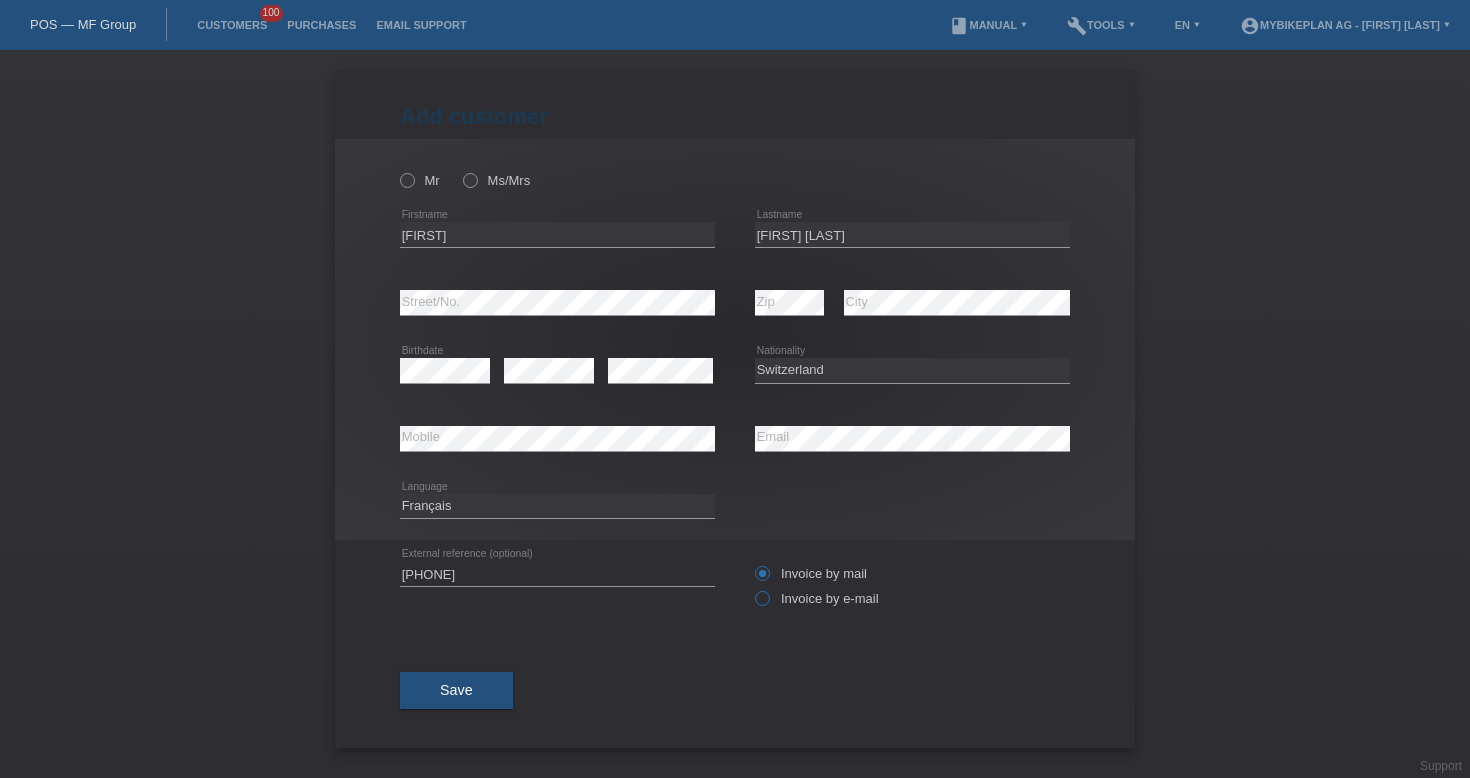 click on "Invoice by e-mail" at bounding box center [817, 598] 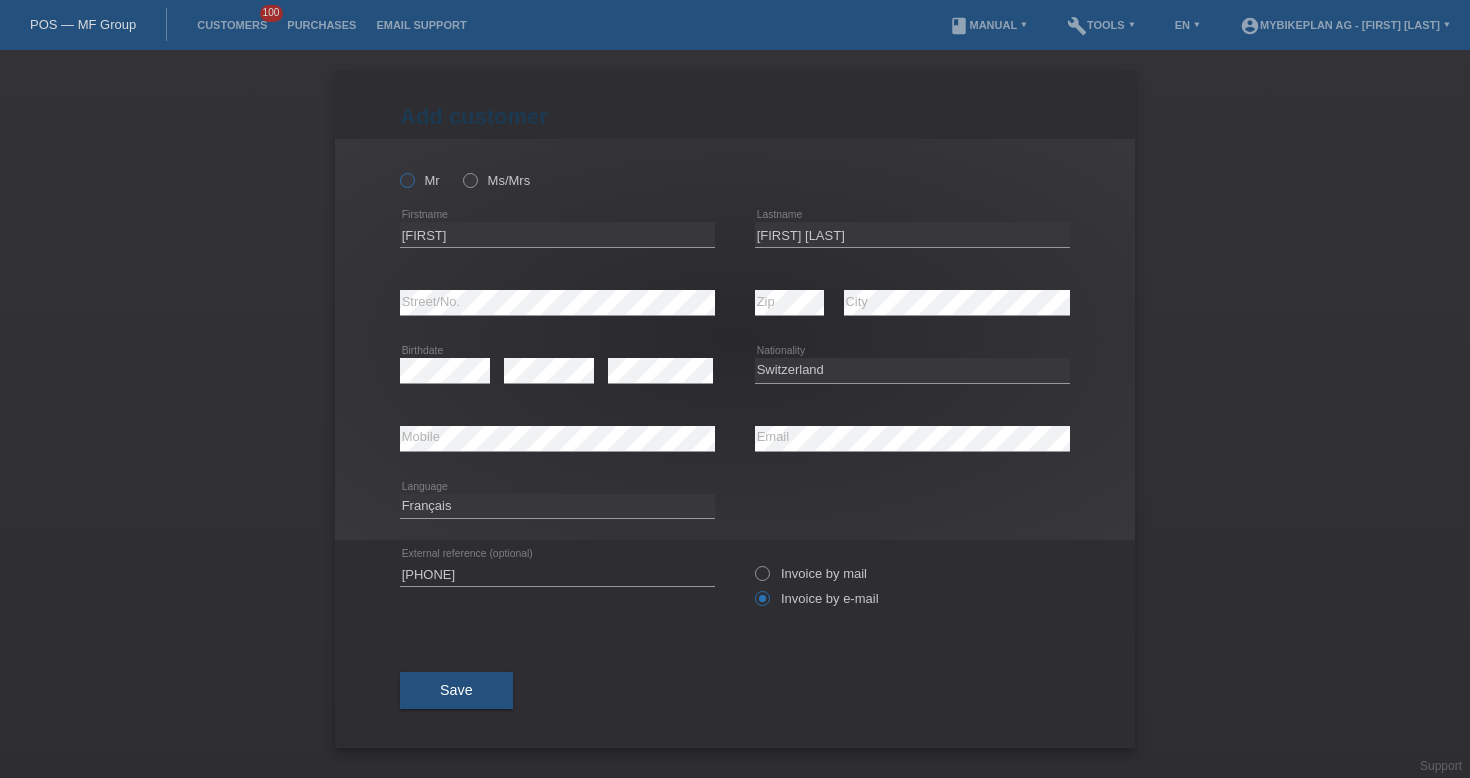 click at bounding box center (397, 170) 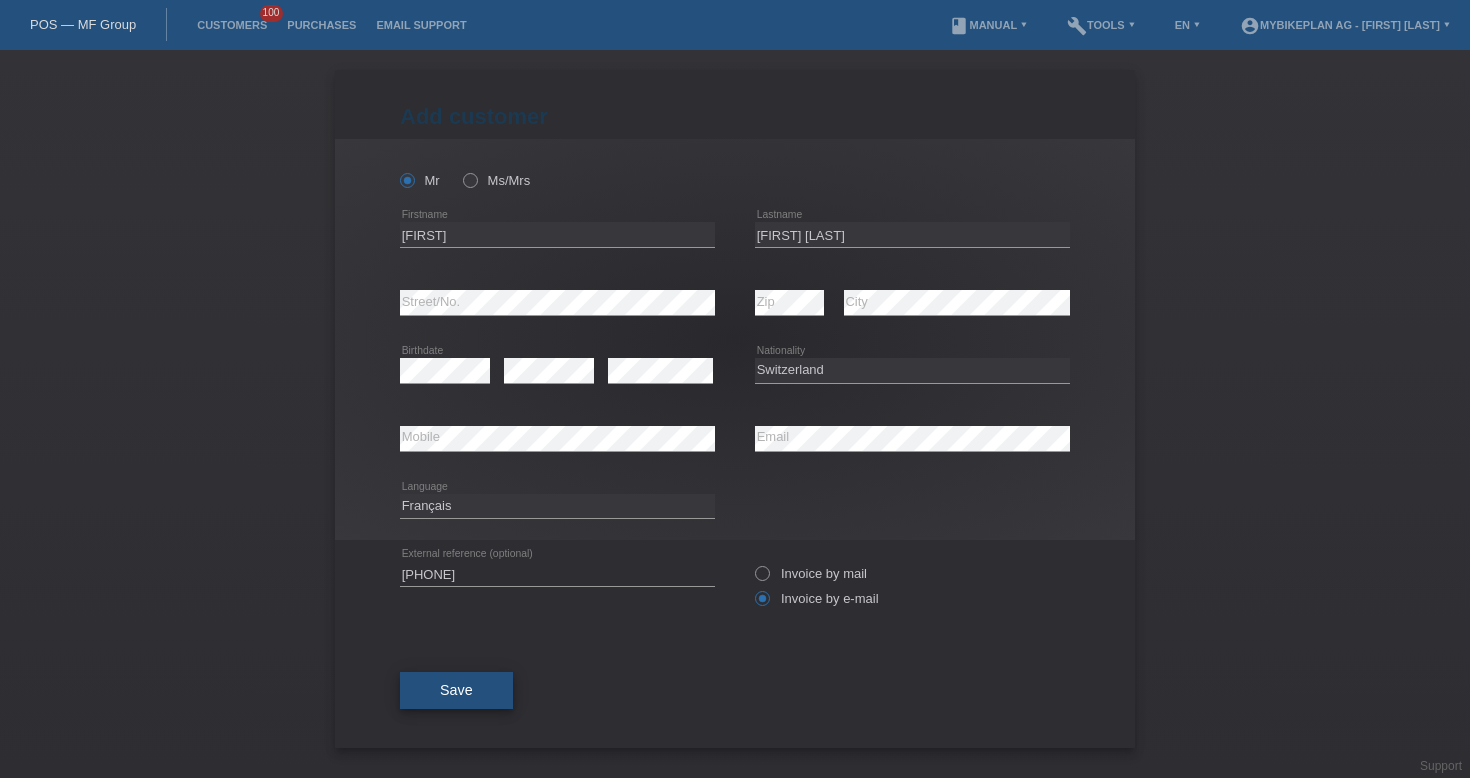 click on "Save" at bounding box center (456, 690) 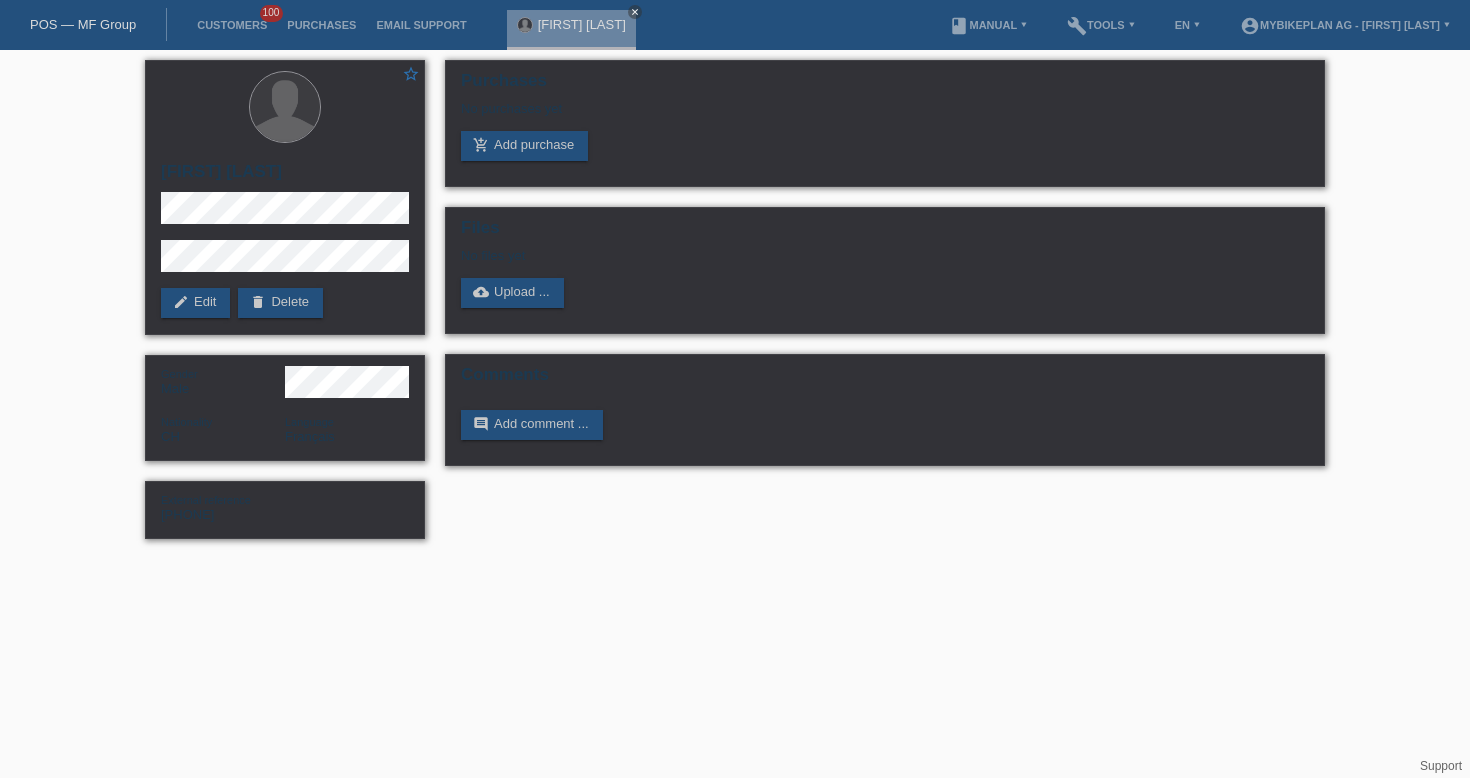 scroll, scrollTop: 0, scrollLeft: 0, axis: both 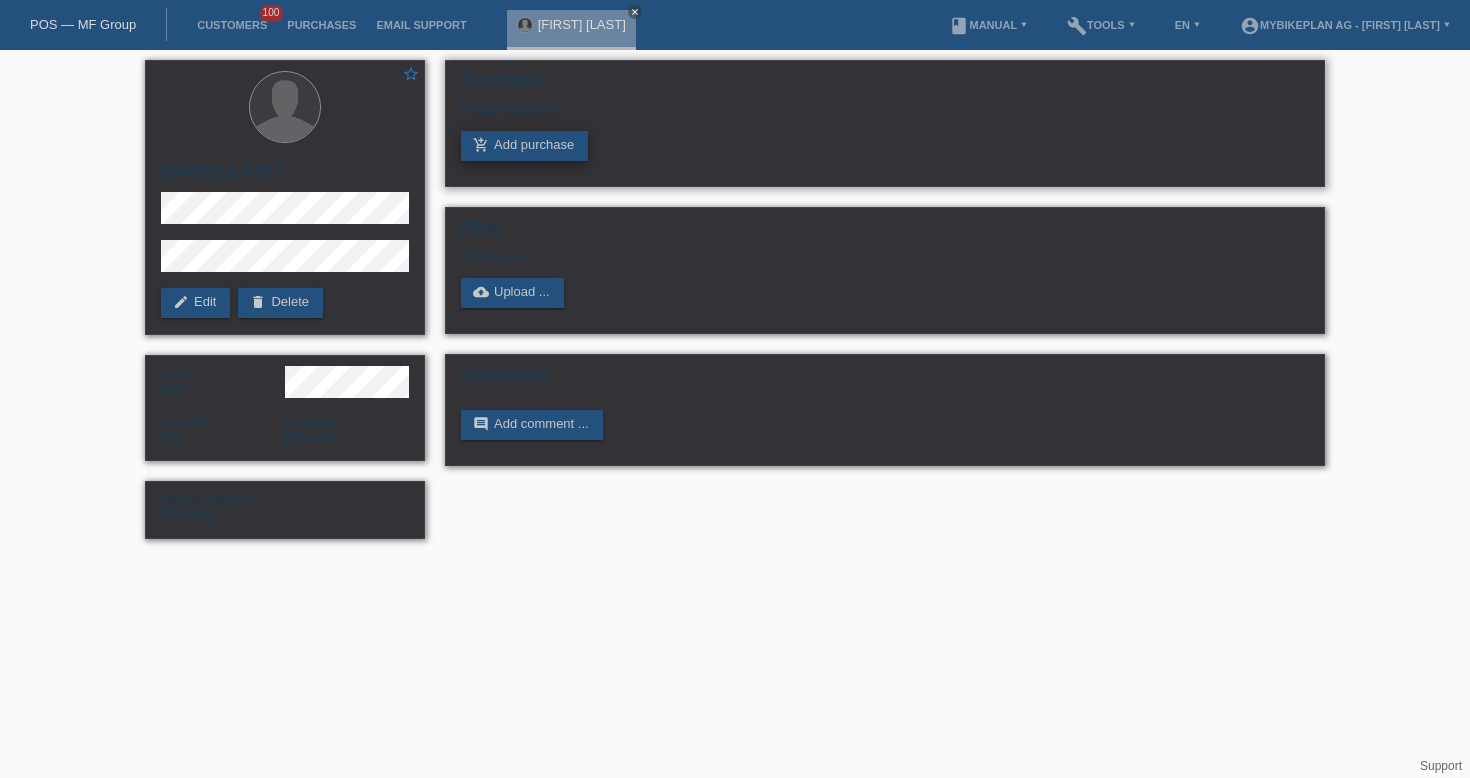 click on "add_shopping_cart  Add purchase" at bounding box center (524, 146) 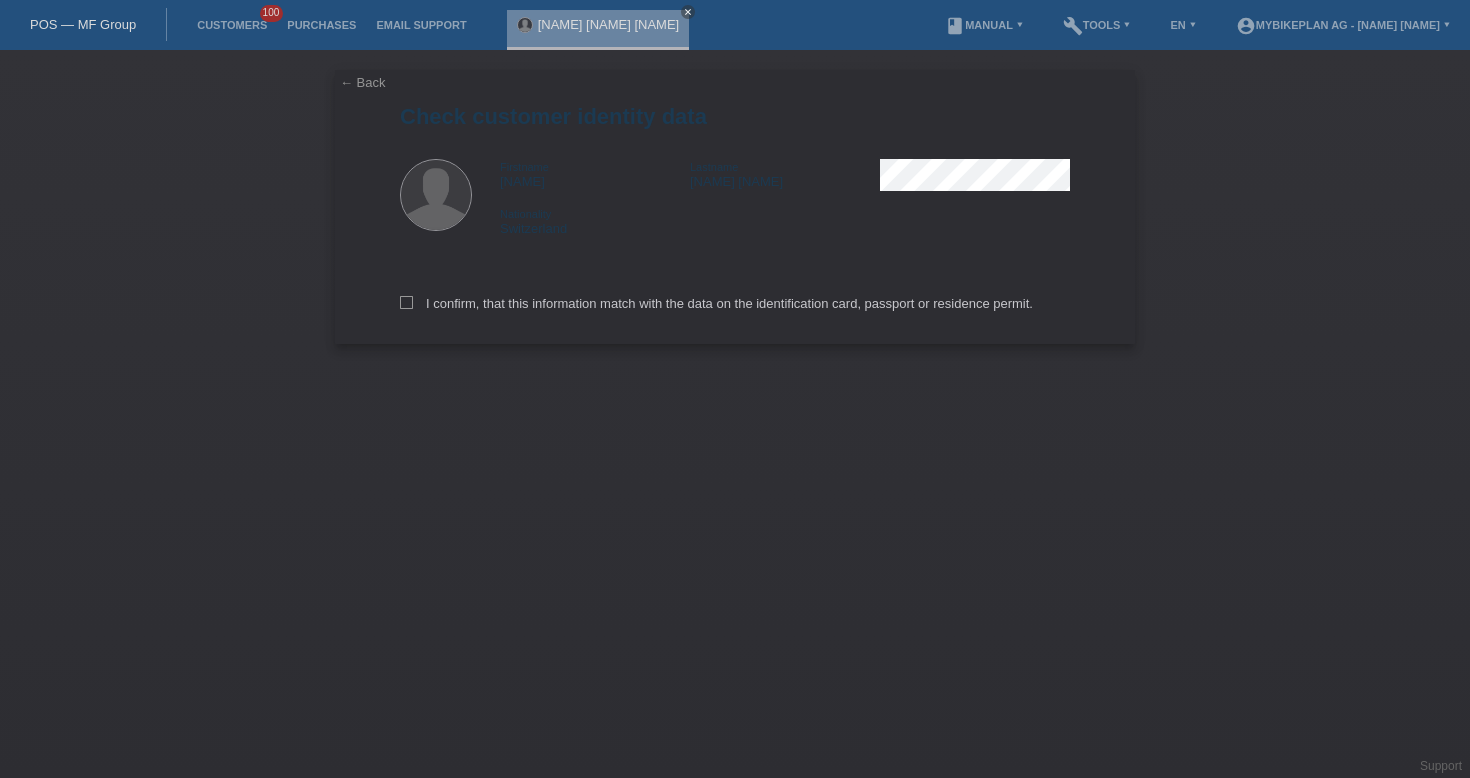 scroll, scrollTop: 0, scrollLeft: 0, axis: both 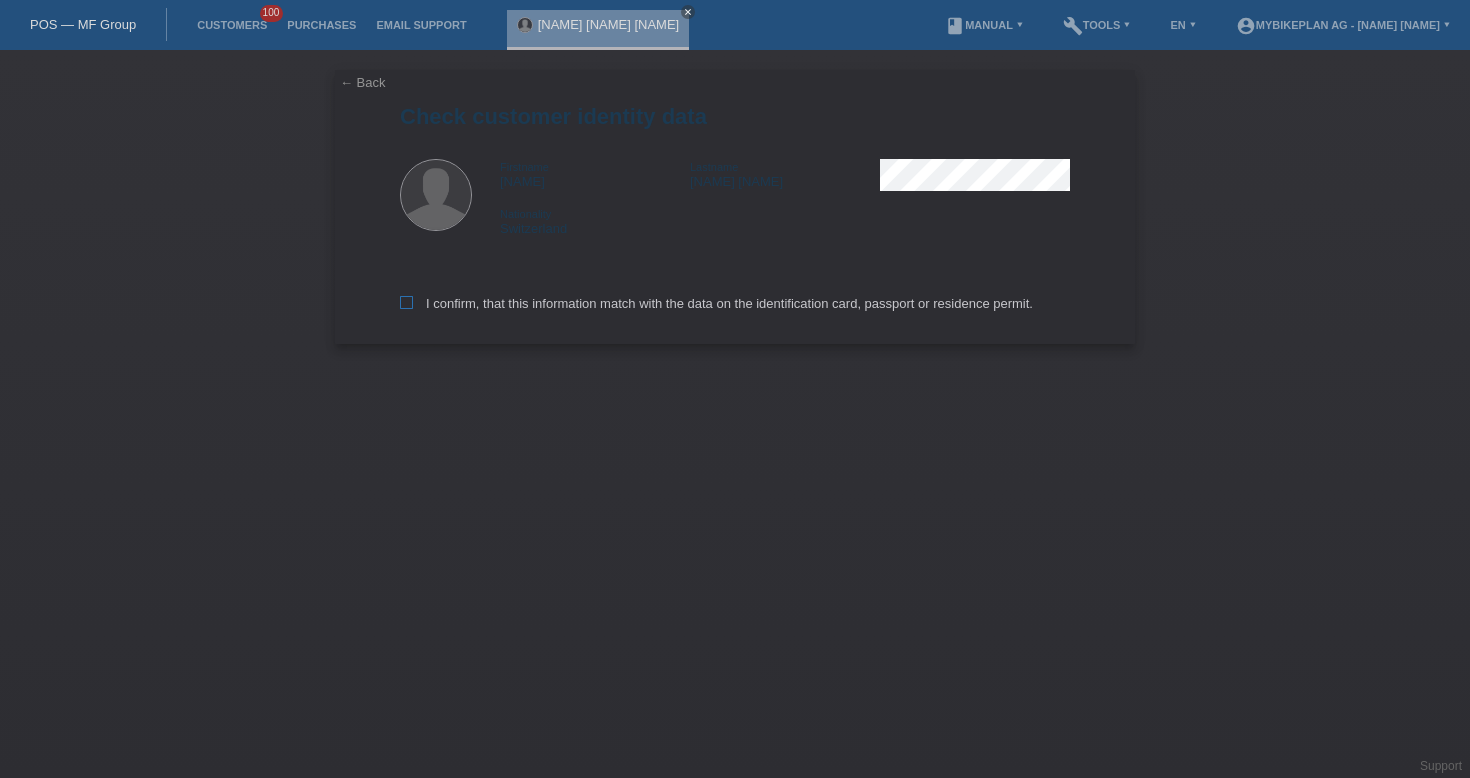 click on "I confirm, that this information match with the data on the identification card, passport or residence permit." at bounding box center [716, 303] 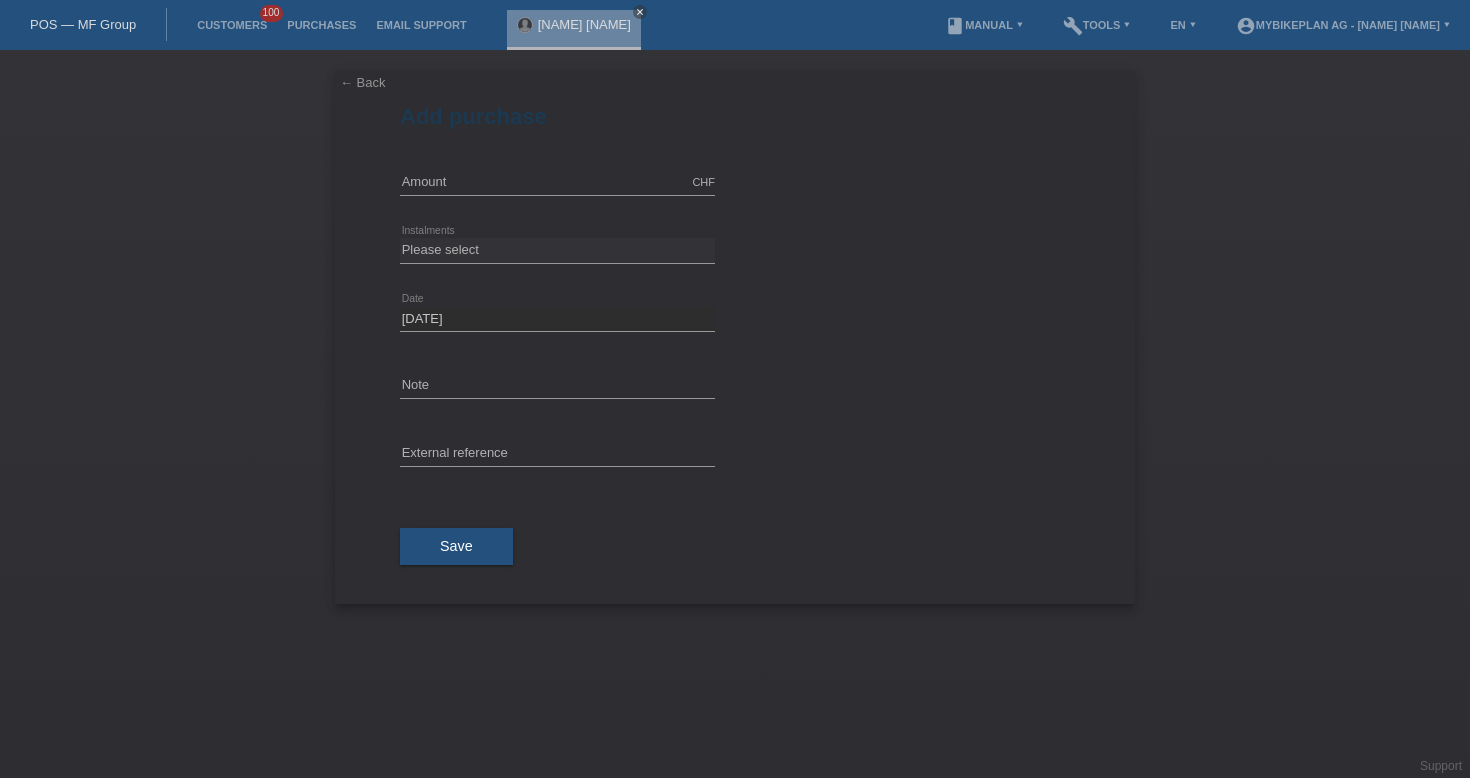 scroll, scrollTop: 0, scrollLeft: 0, axis: both 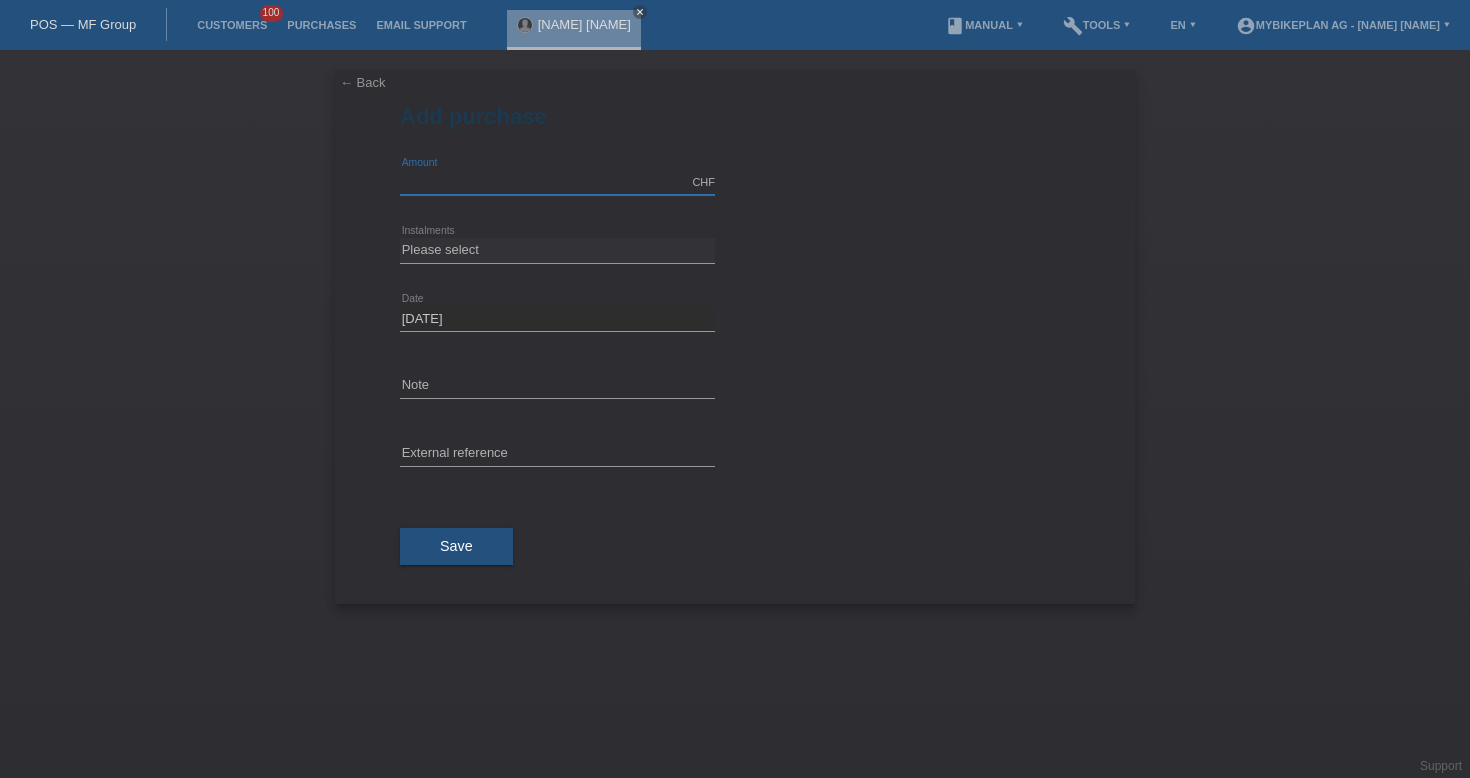 click at bounding box center (557, 182) 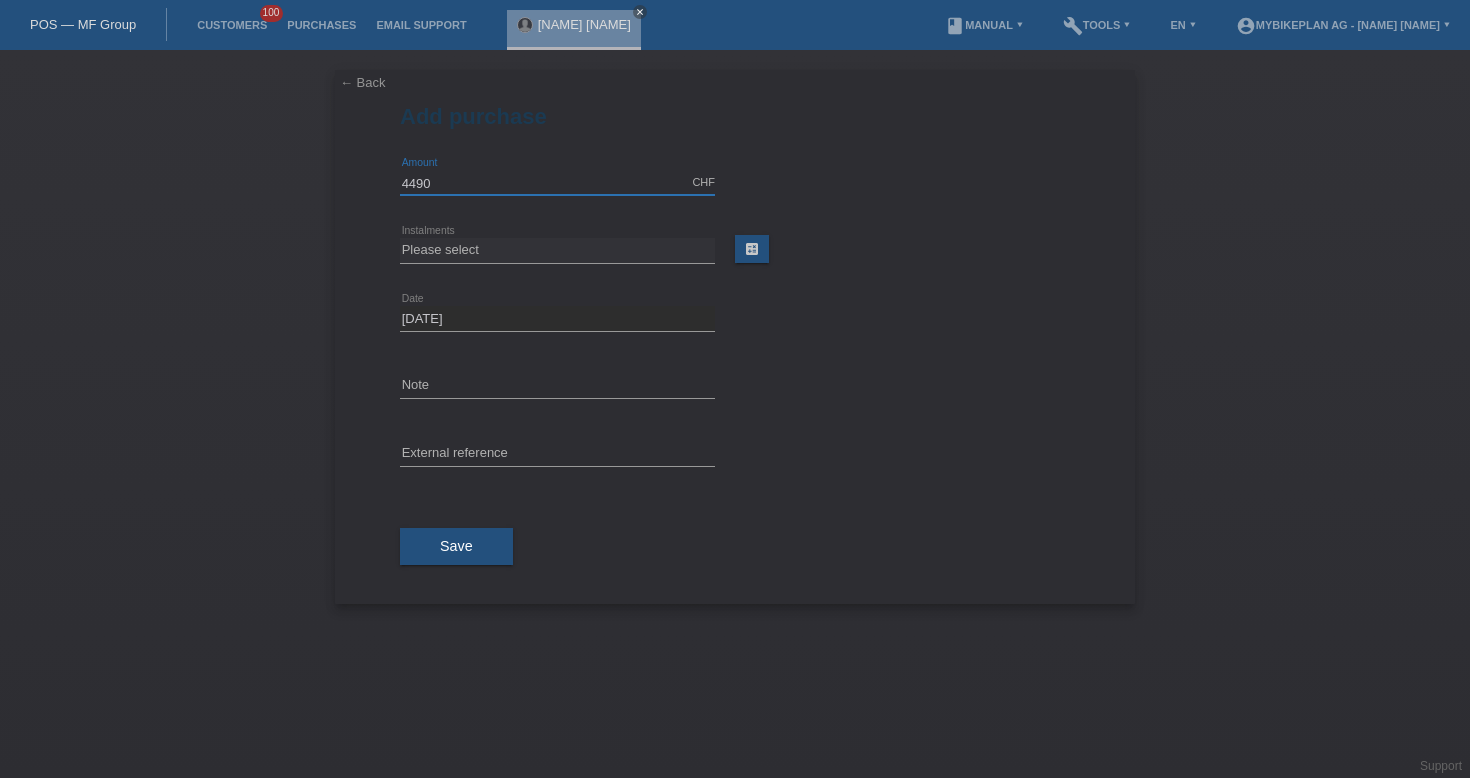 type on "4490.00" 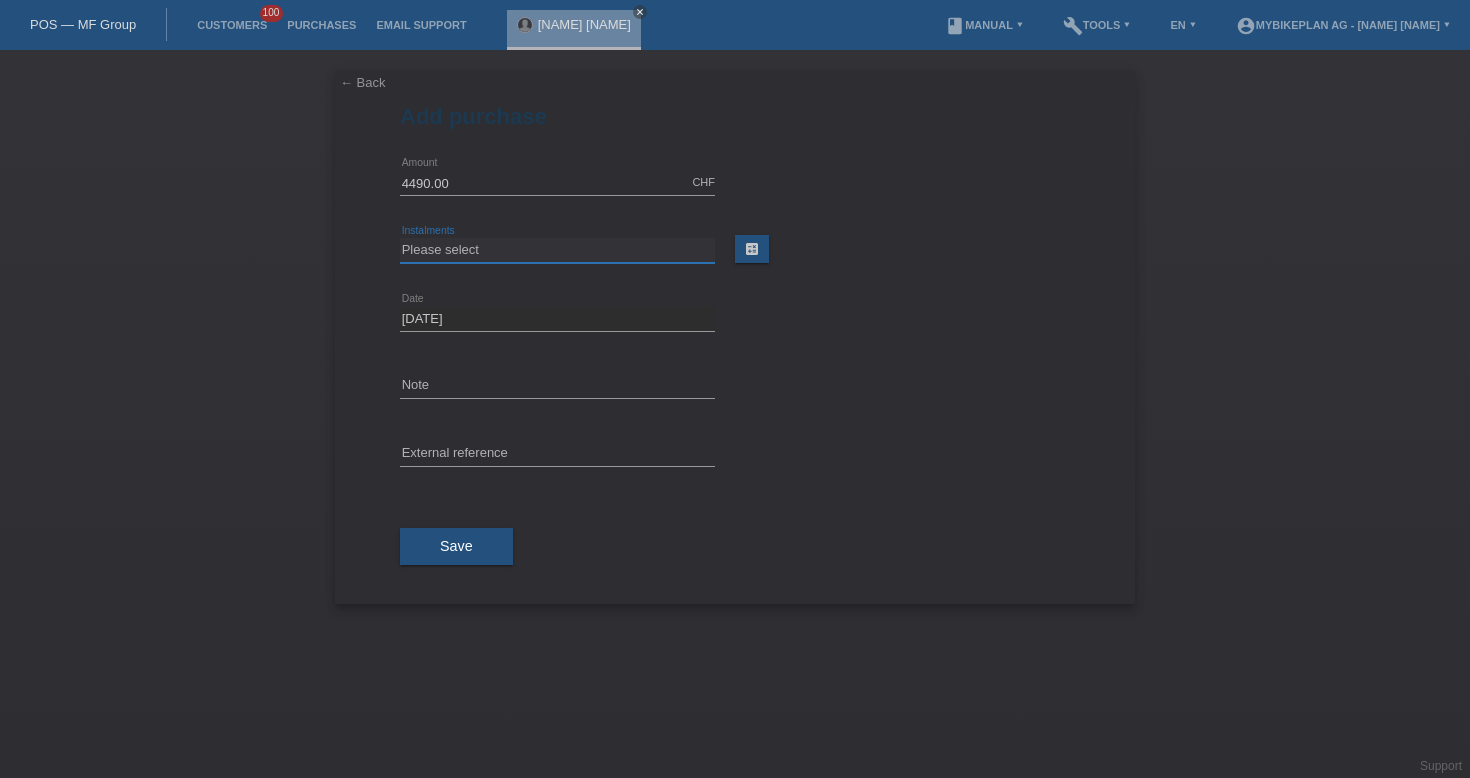 click on "Please select
6 instalments
12 instalments
18 instalments
24 instalments
36 instalments
48 instalments" at bounding box center [557, 250] 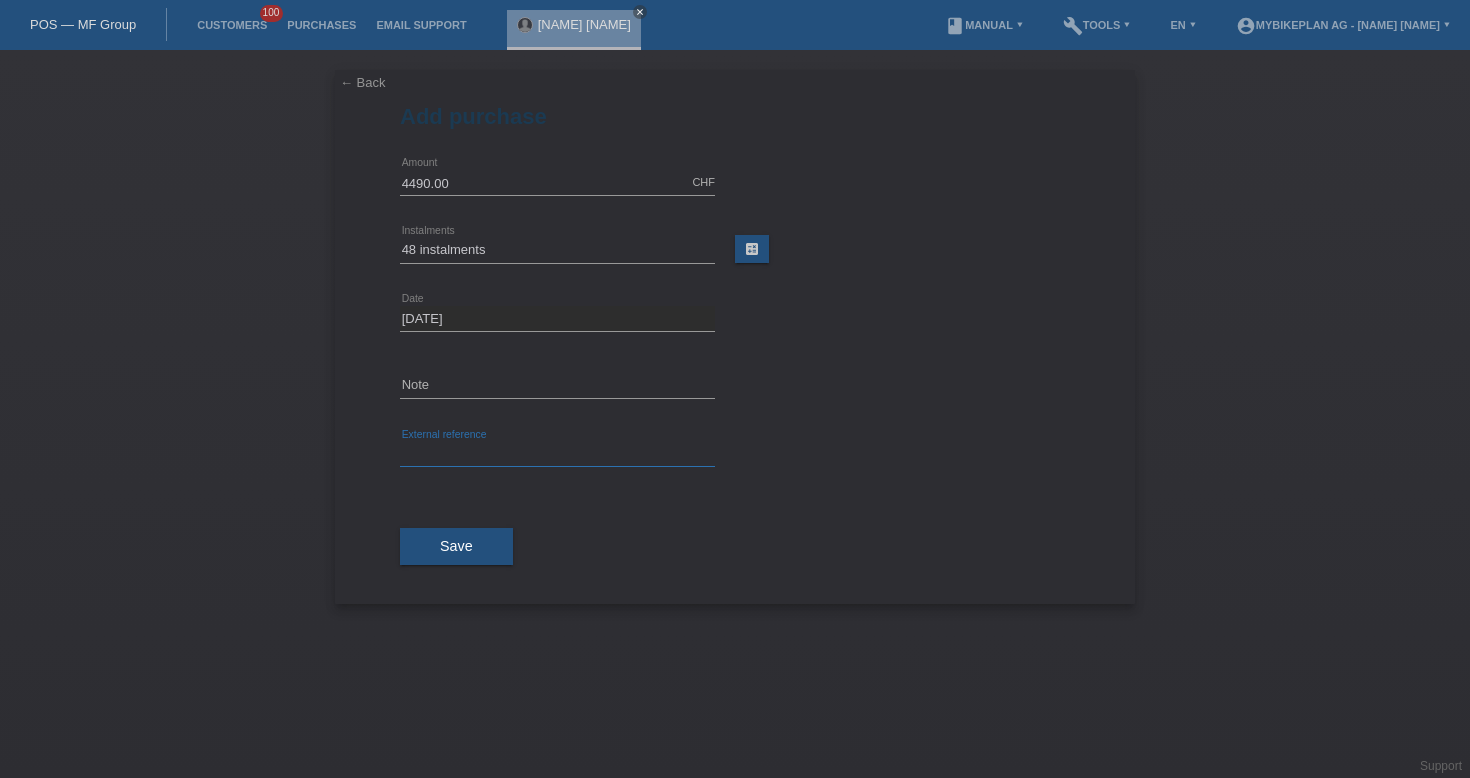 click at bounding box center [557, 454] 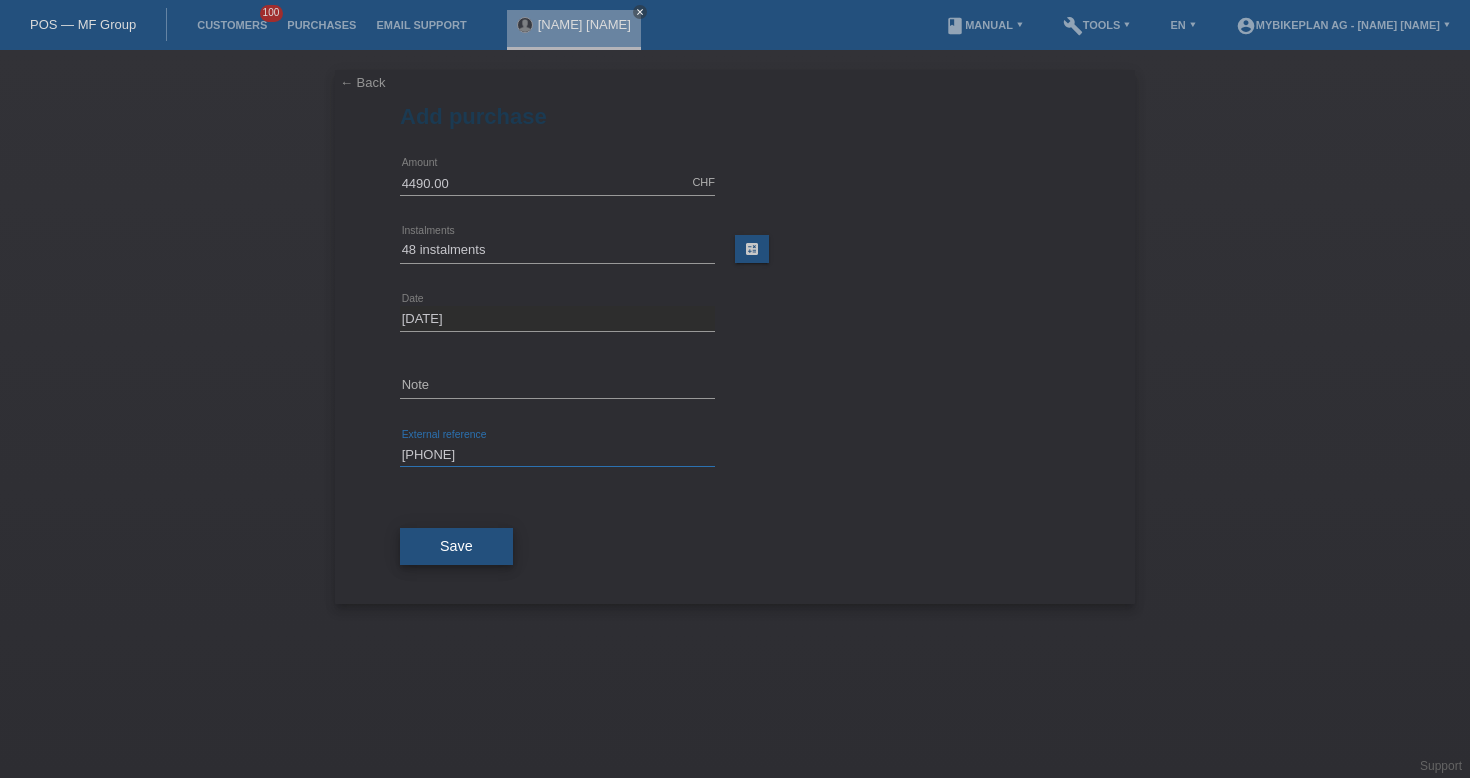 type on "41332191290" 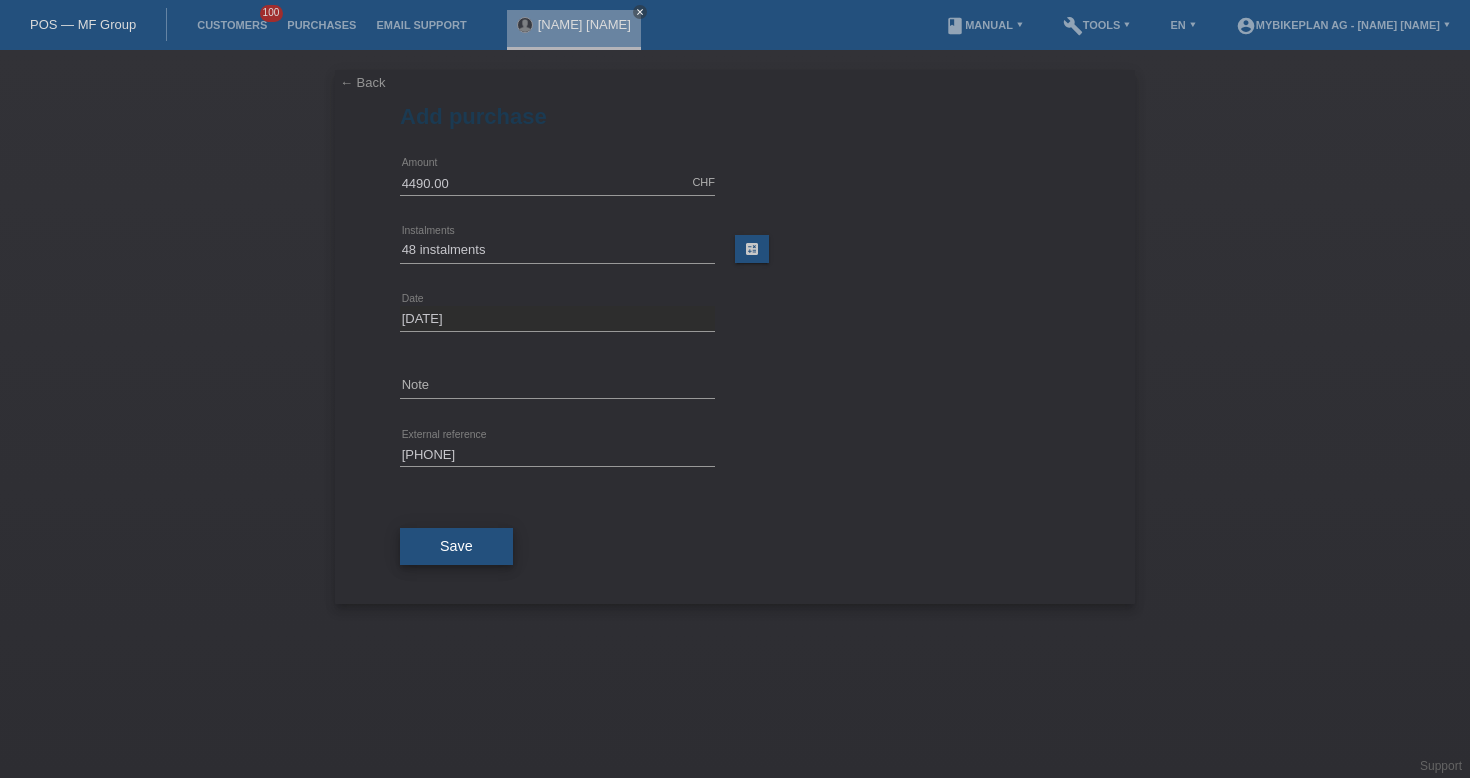 click on "Save" at bounding box center [456, 546] 